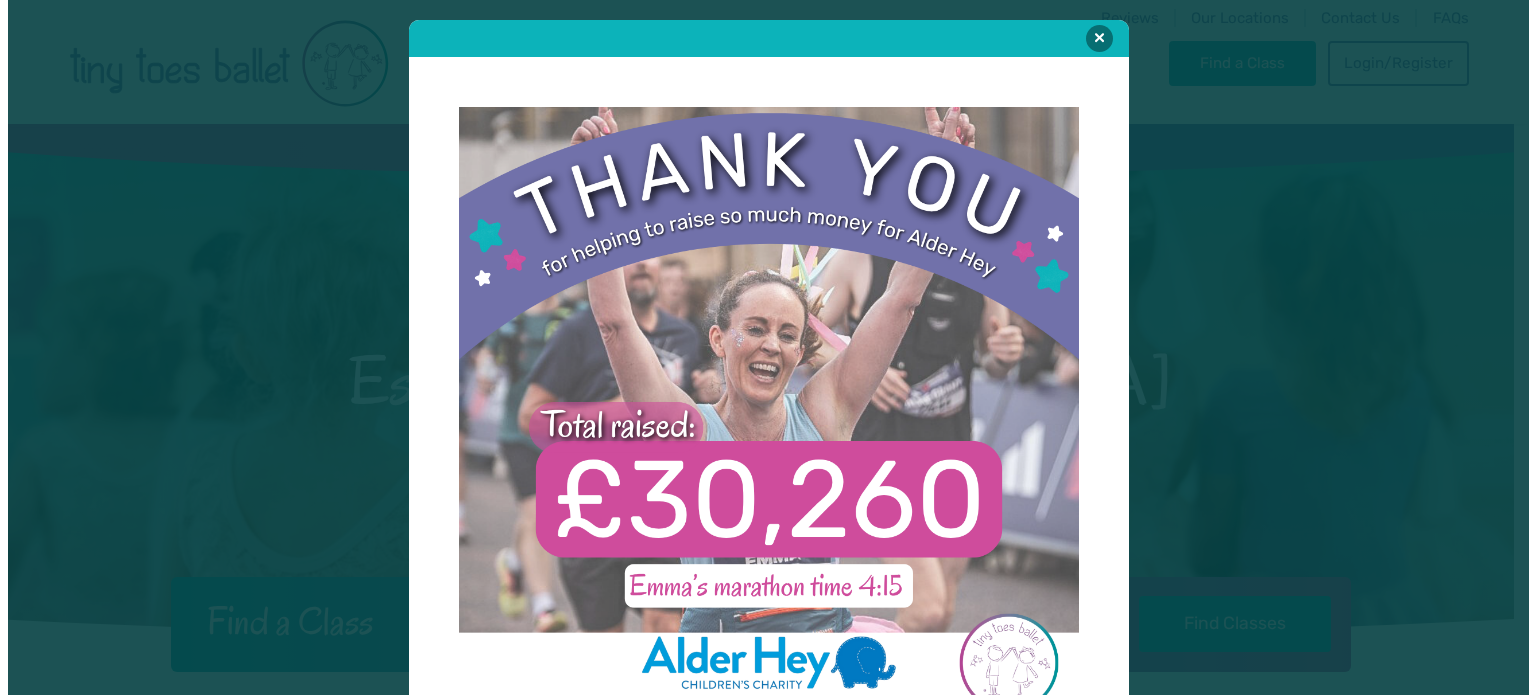 scroll, scrollTop: 0, scrollLeft: 0, axis: both 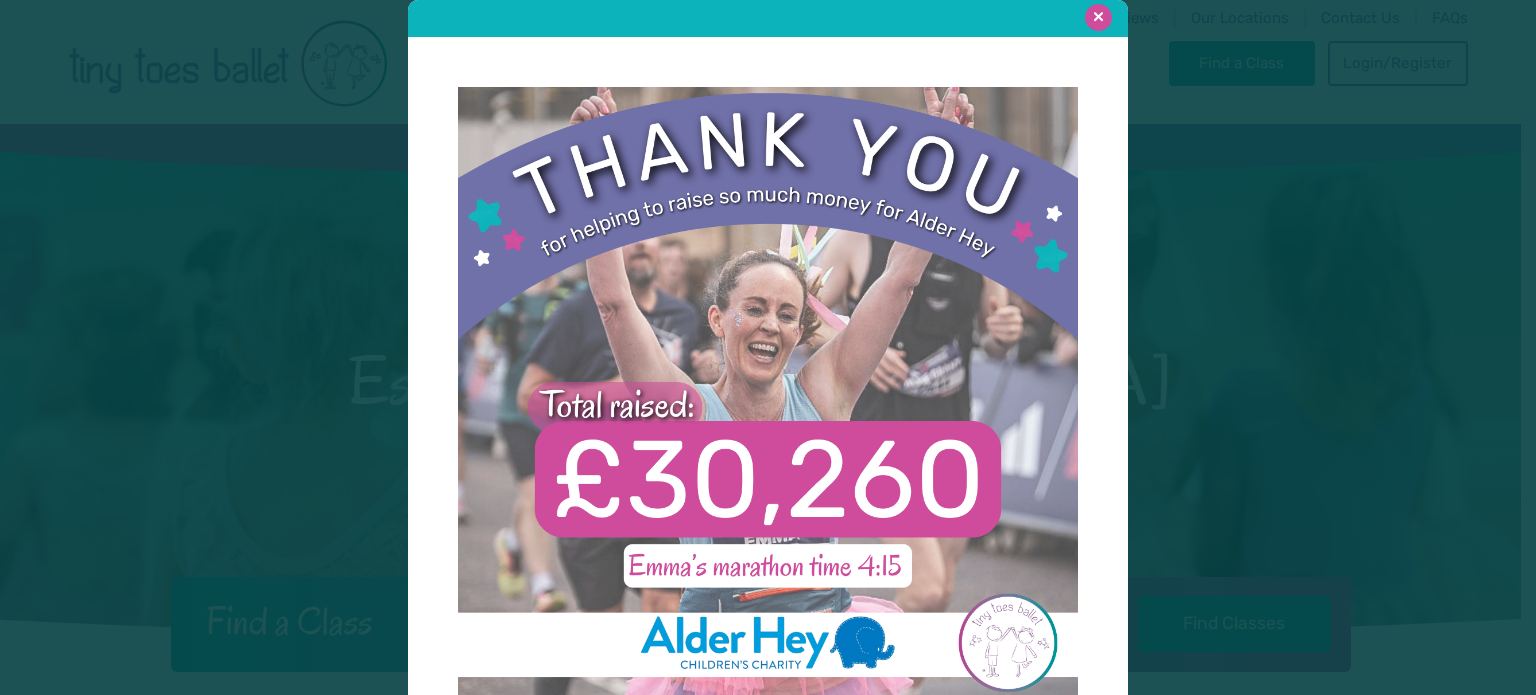click at bounding box center (1098, 17) 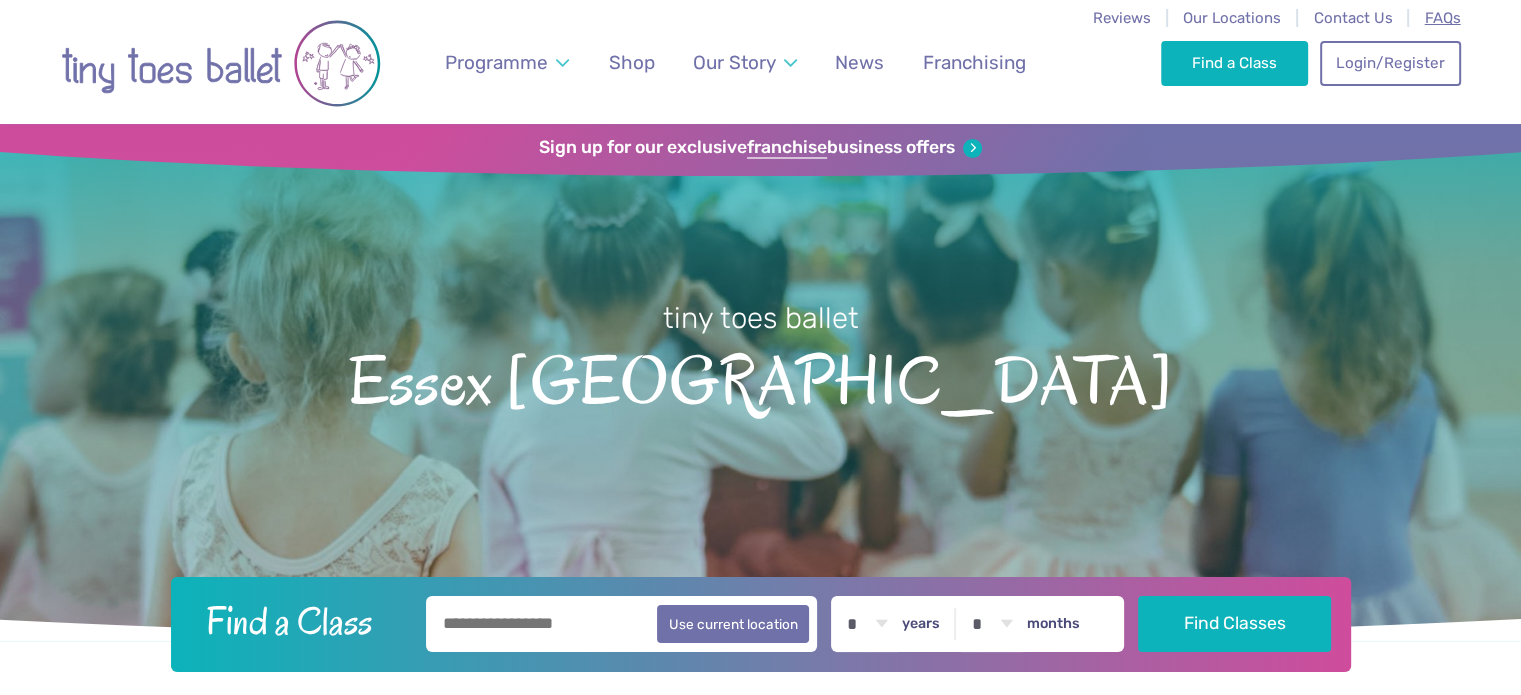 click on "FAQs" at bounding box center [1443, 18] 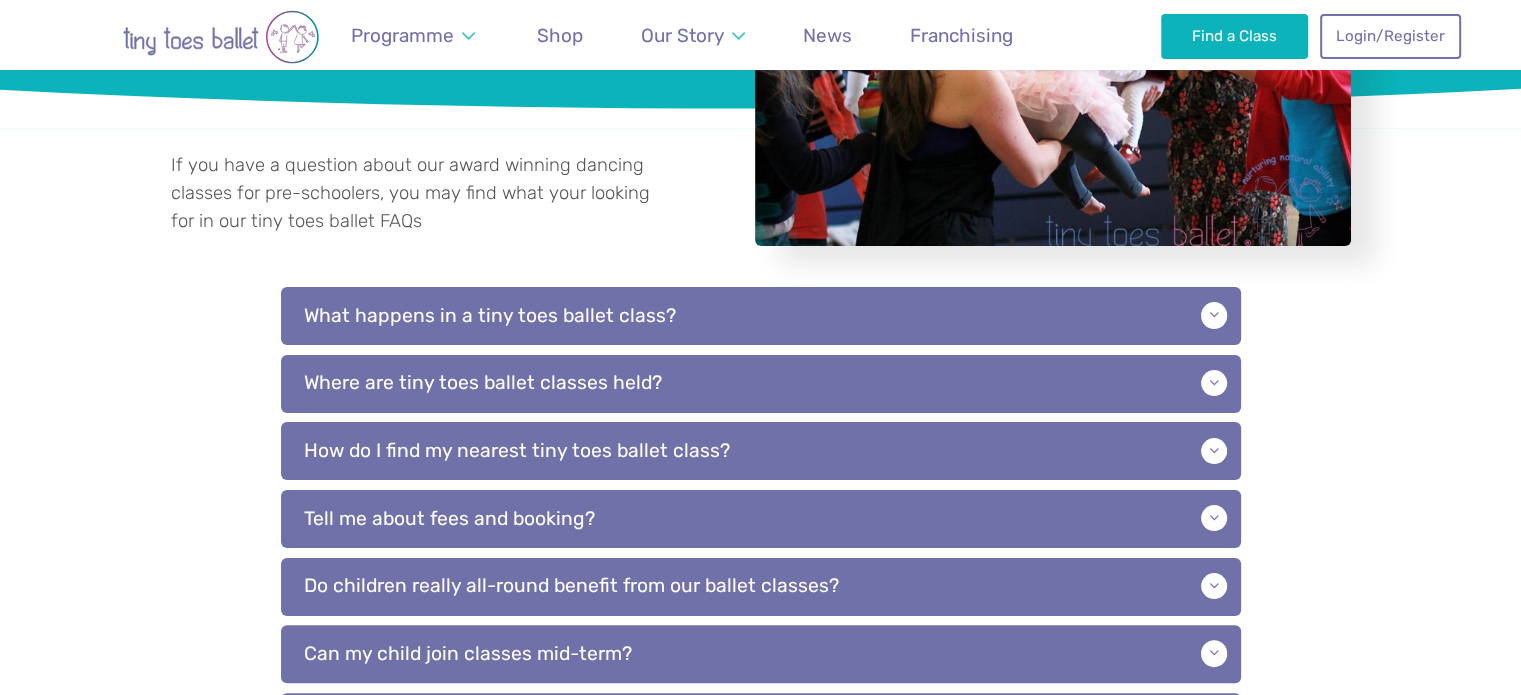 scroll, scrollTop: 364, scrollLeft: 0, axis: vertical 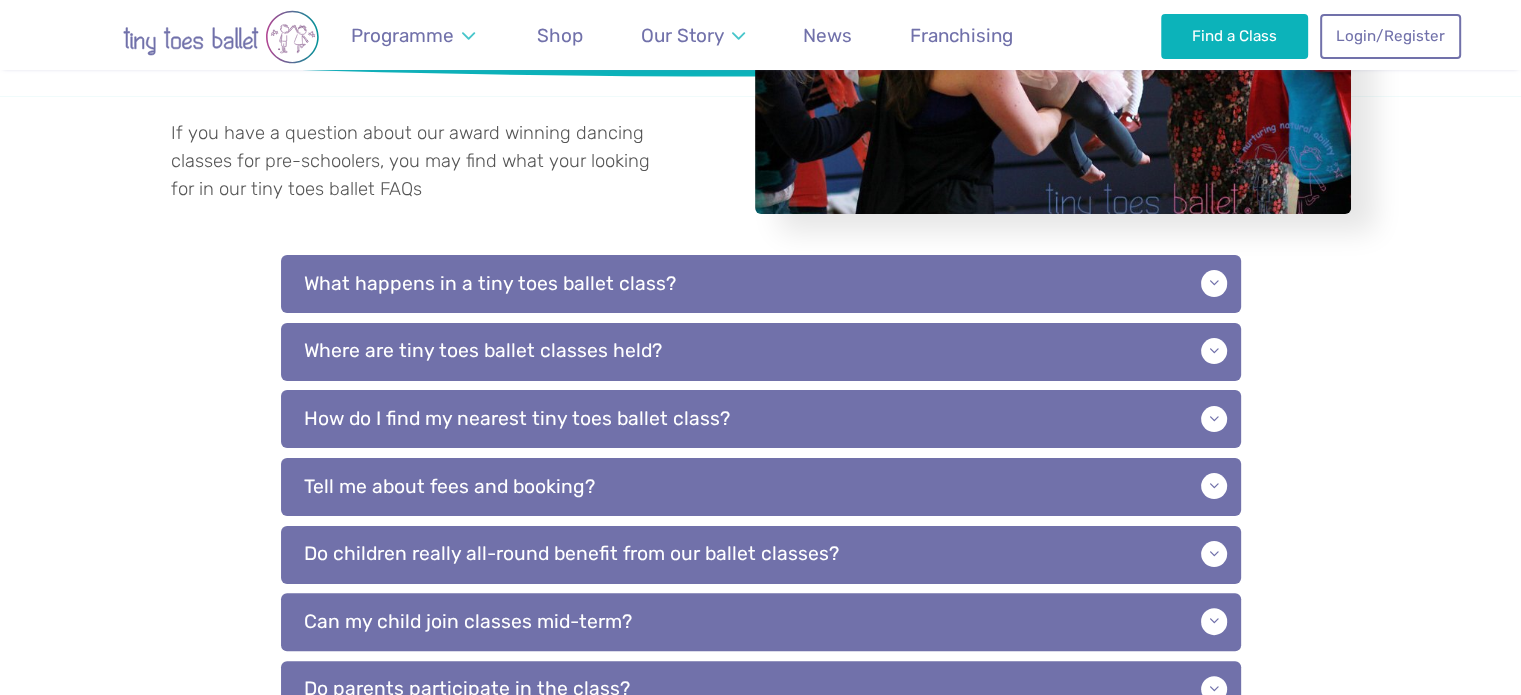 click on "Reviews Our Locations Contact Us FAQs
Programme Weekly Classes Inclusive  Dance Classes Parties Nursery & Schools Intergenerational Sessions - Shop Our Story Founder Teachers - News Franchising
Find a Class
Login/Register 0
Welcome
Find a Class
Login/Register
Home Programme Weekly Classes Parties Nursery & Schools Intergenerational Sessions - Shop Our Story Founder Teachers - FAQs Class Locations Testimonials News & Blog Franchising Contact Us
© Tiny Toes Ballet 2021 -  Legal Links
Sign up for our exclusive  franchise   business offers
Tiny toes ballet FAQs
If you have a question about our award winning dancing classes for pre-schoolers, you may find what your looking for in our tiny toes ballet FAQs
What happens in a tiny toes ballet class?
childrens ballet classes" at bounding box center [760, 713] 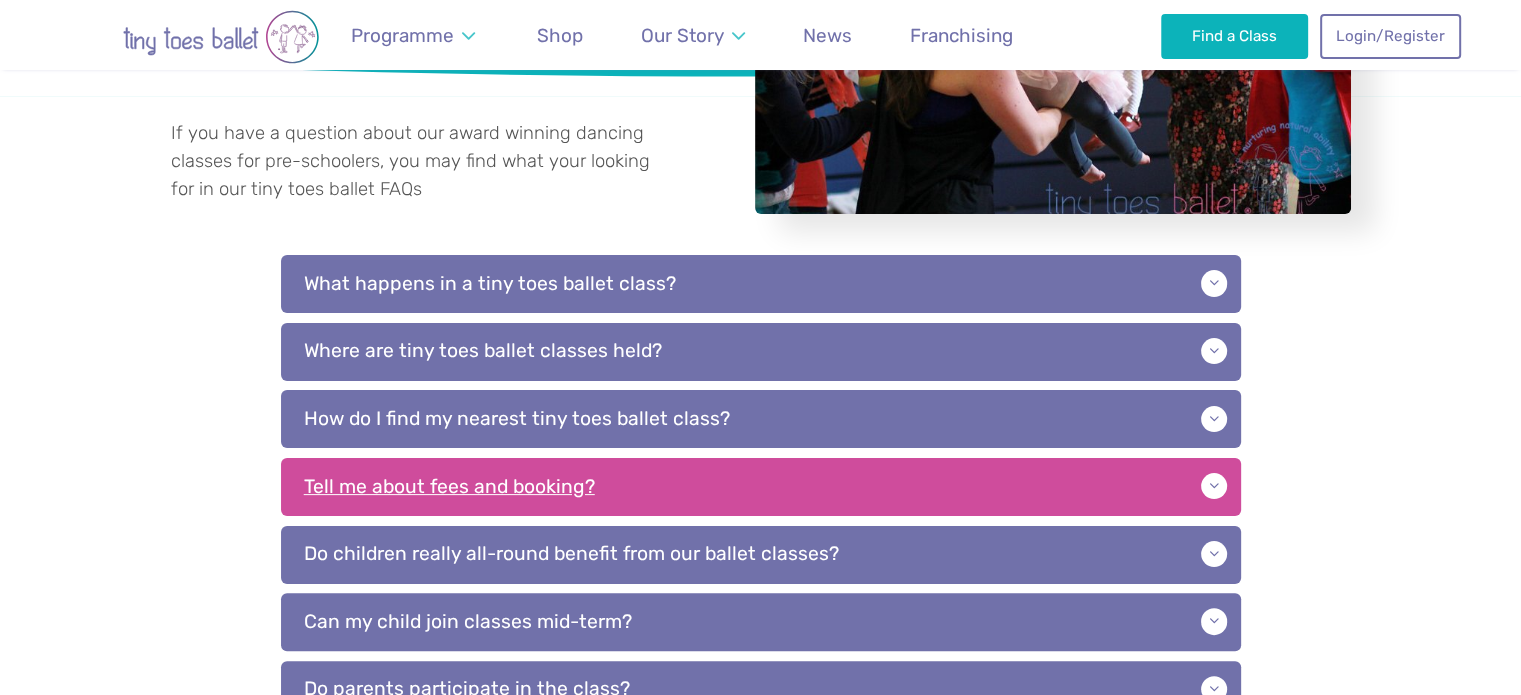 click on "Tell me about fees and booking?" at bounding box center [761, 487] 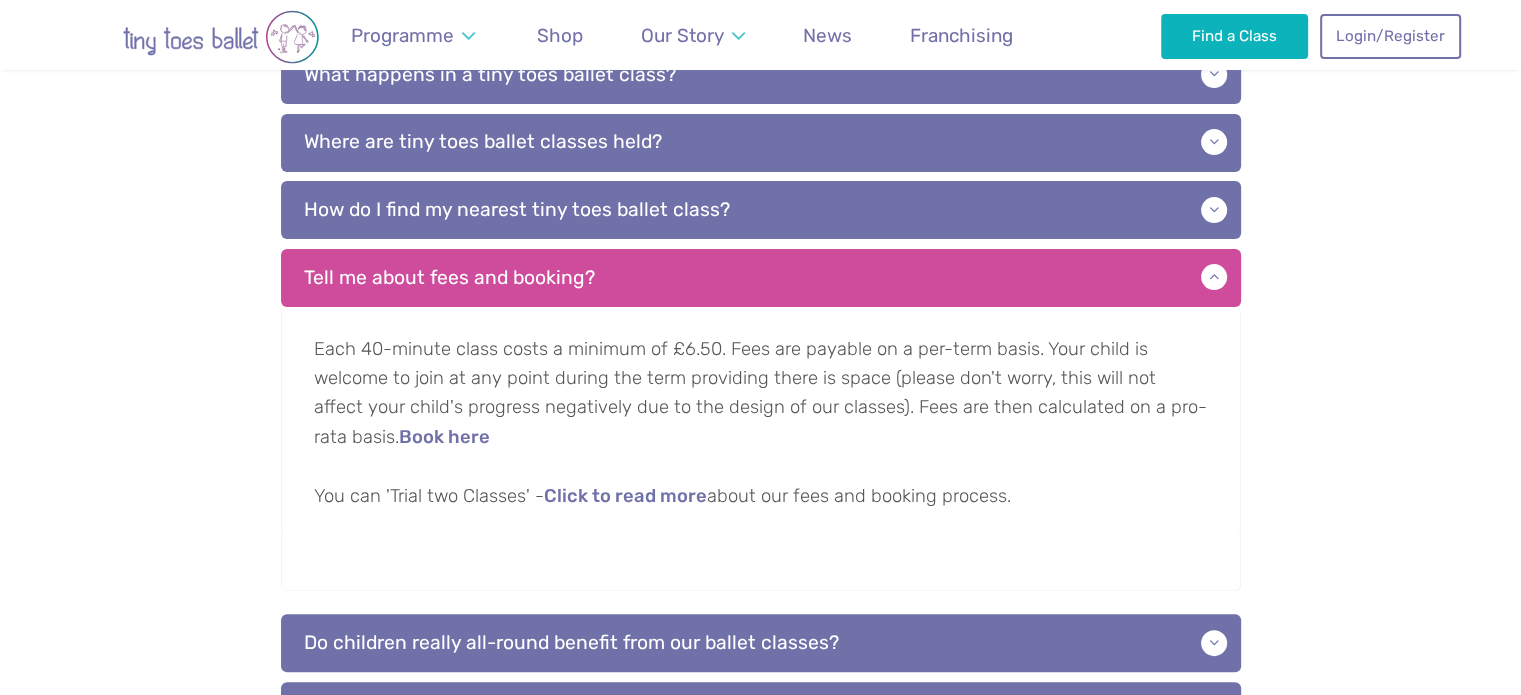 scroll, scrollTop: 668, scrollLeft: 0, axis: vertical 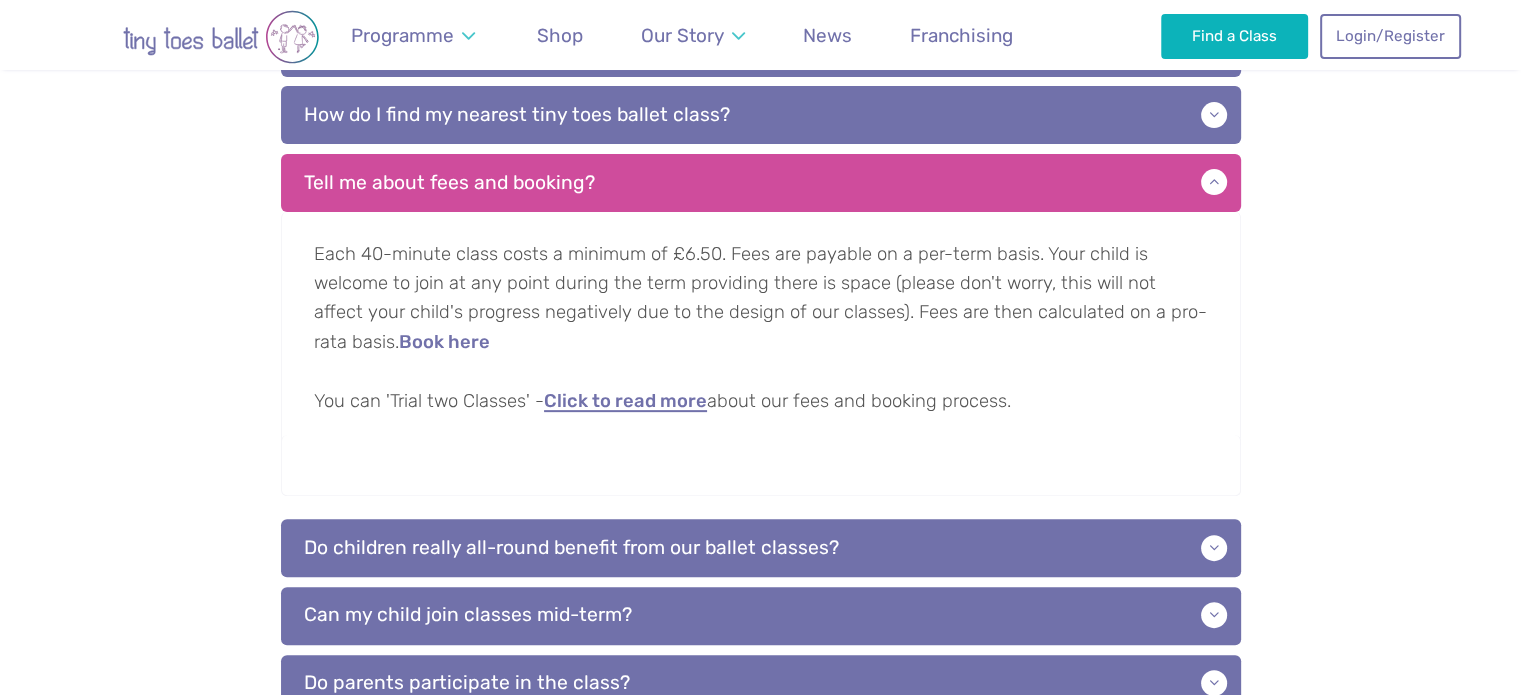 click on "Click to read more" at bounding box center (625, 402) 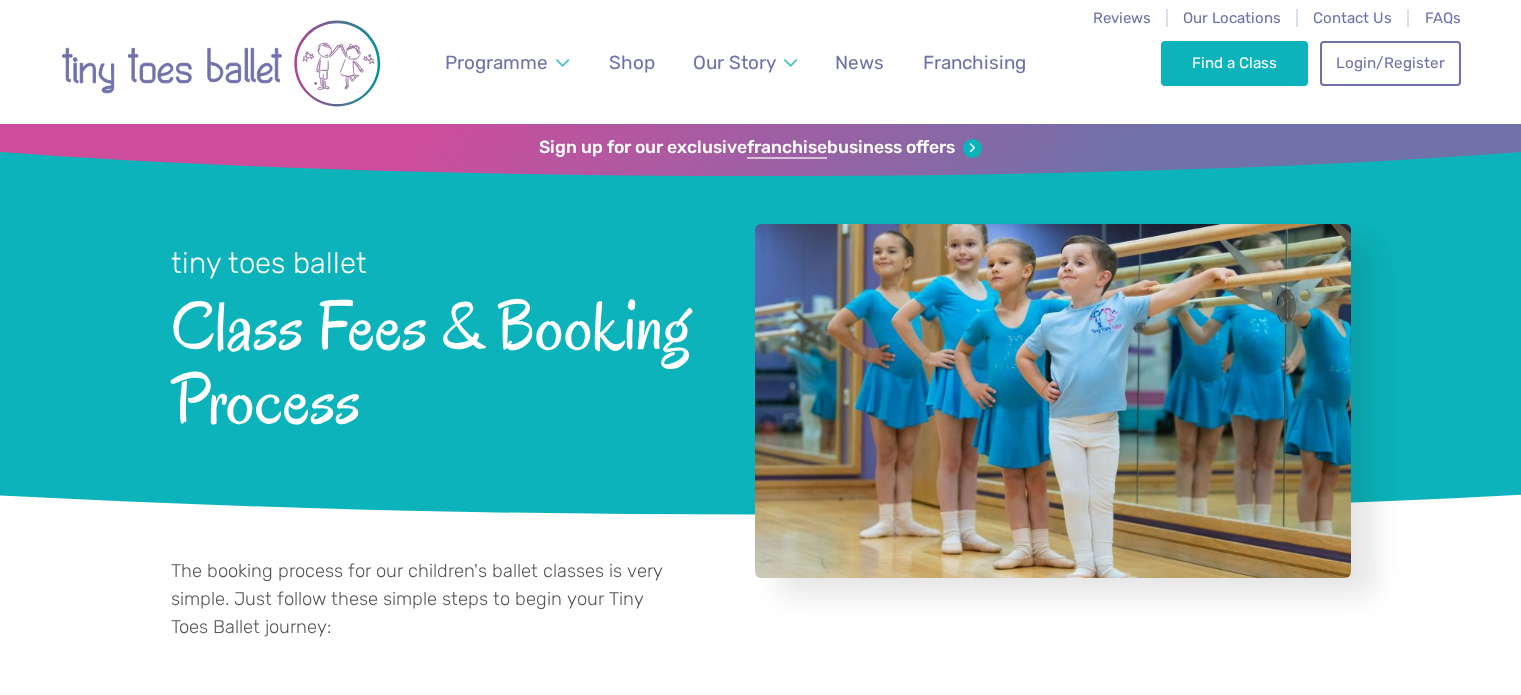 scroll, scrollTop: 0, scrollLeft: 0, axis: both 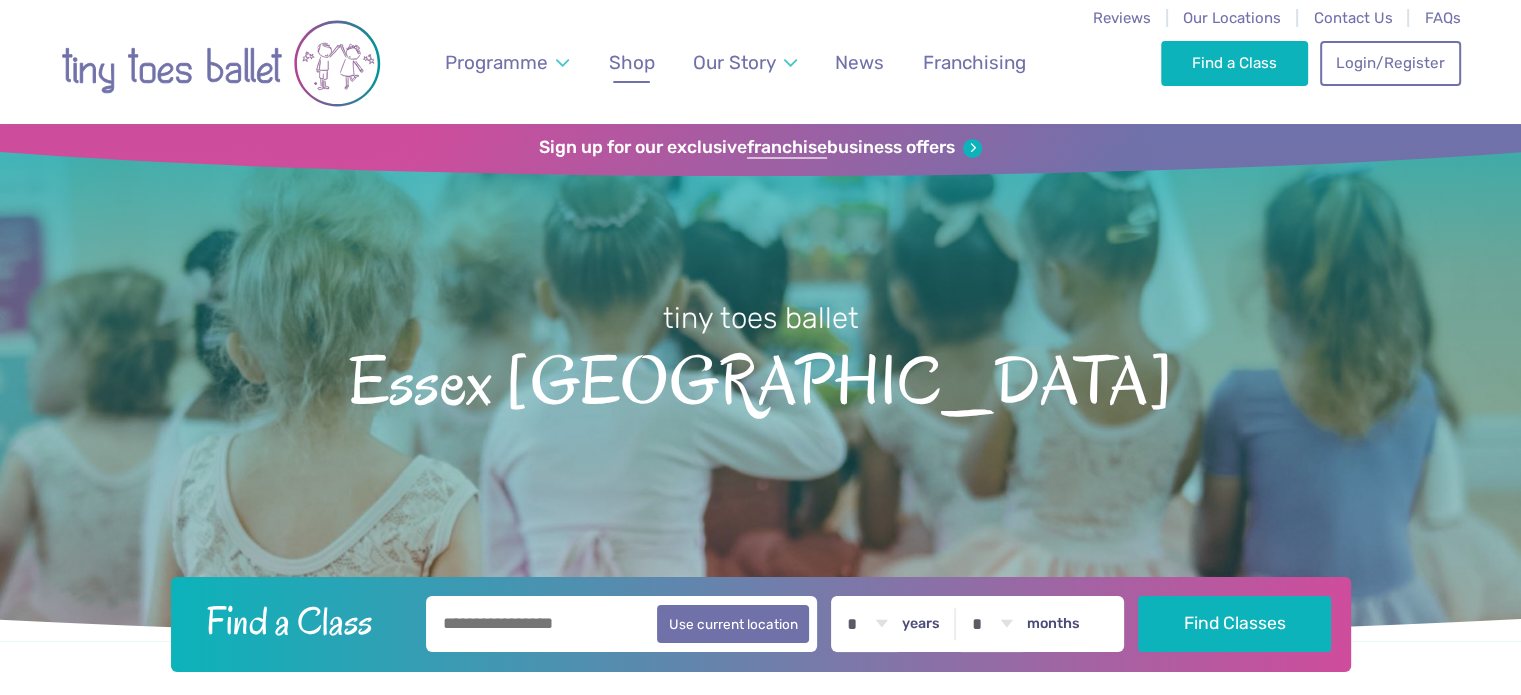 click on "Shop" at bounding box center [632, 62] 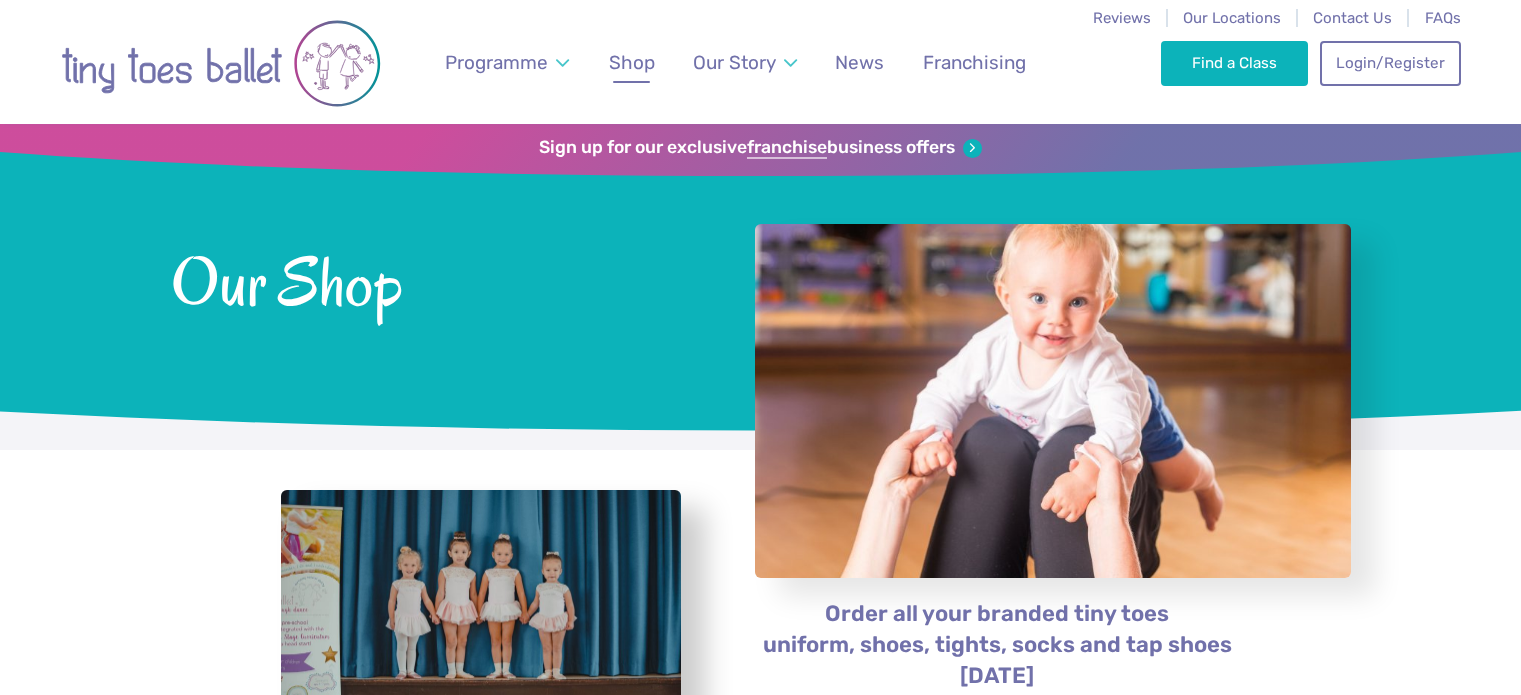scroll, scrollTop: 0, scrollLeft: 0, axis: both 